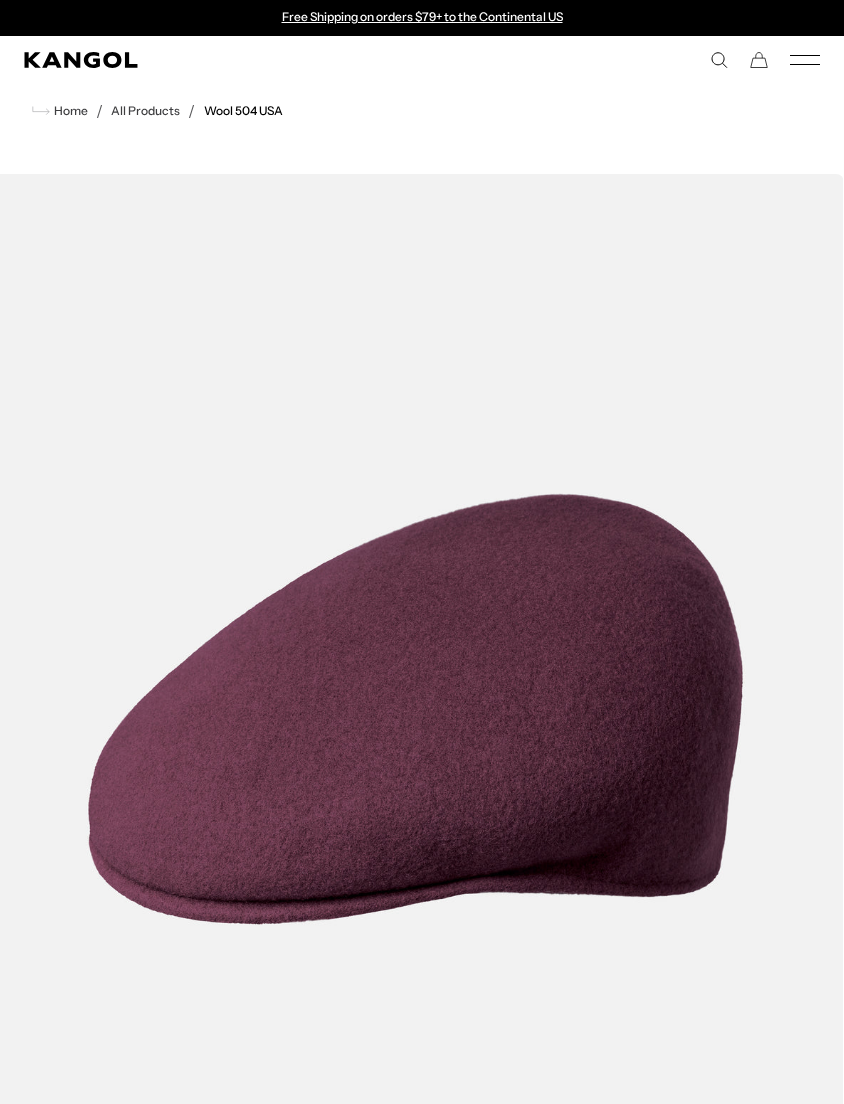 scroll, scrollTop: 63, scrollLeft: 0, axis: vertical 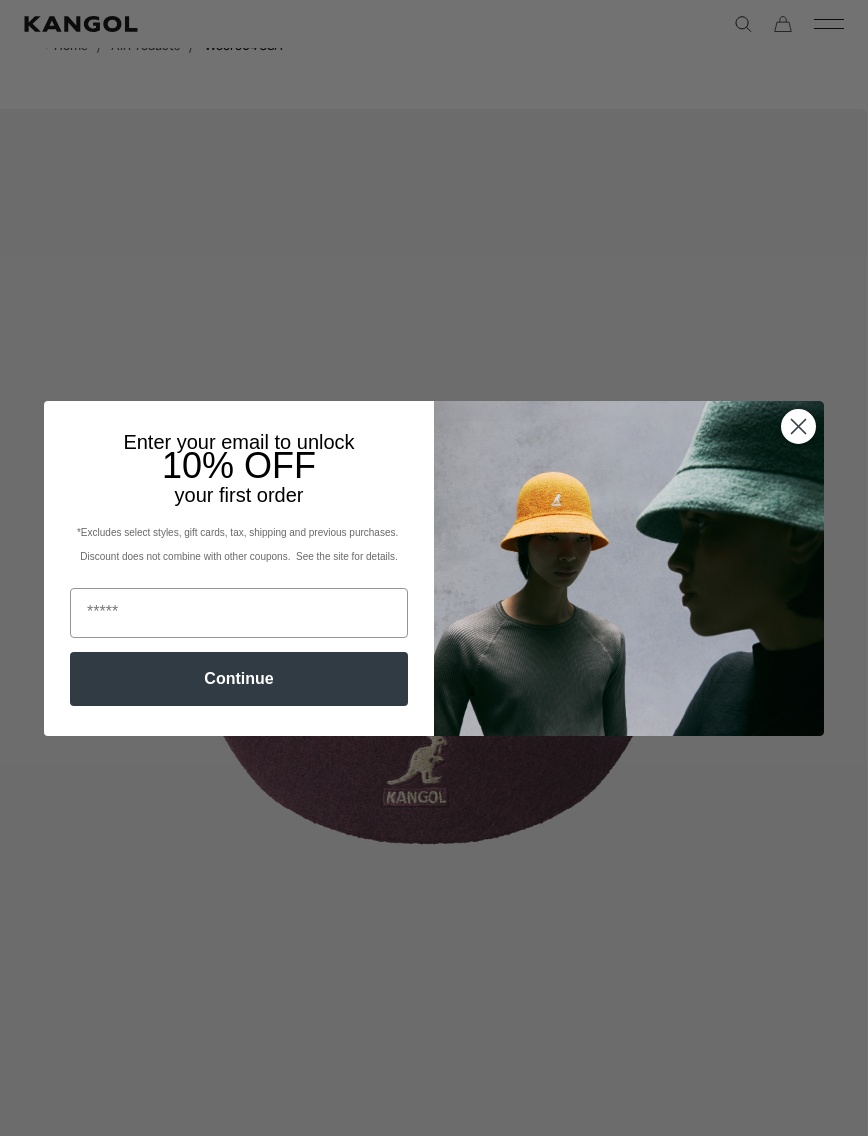 click 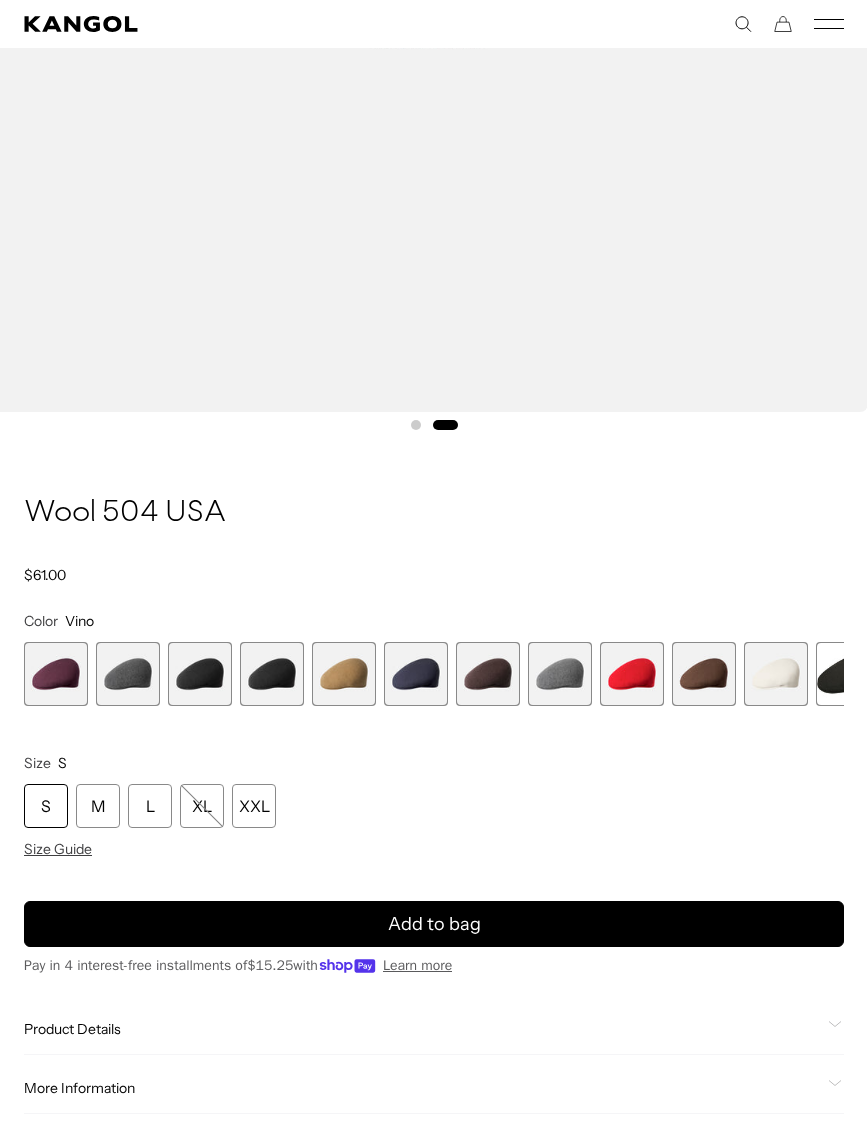 scroll, scrollTop: 875, scrollLeft: 0, axis: vertical 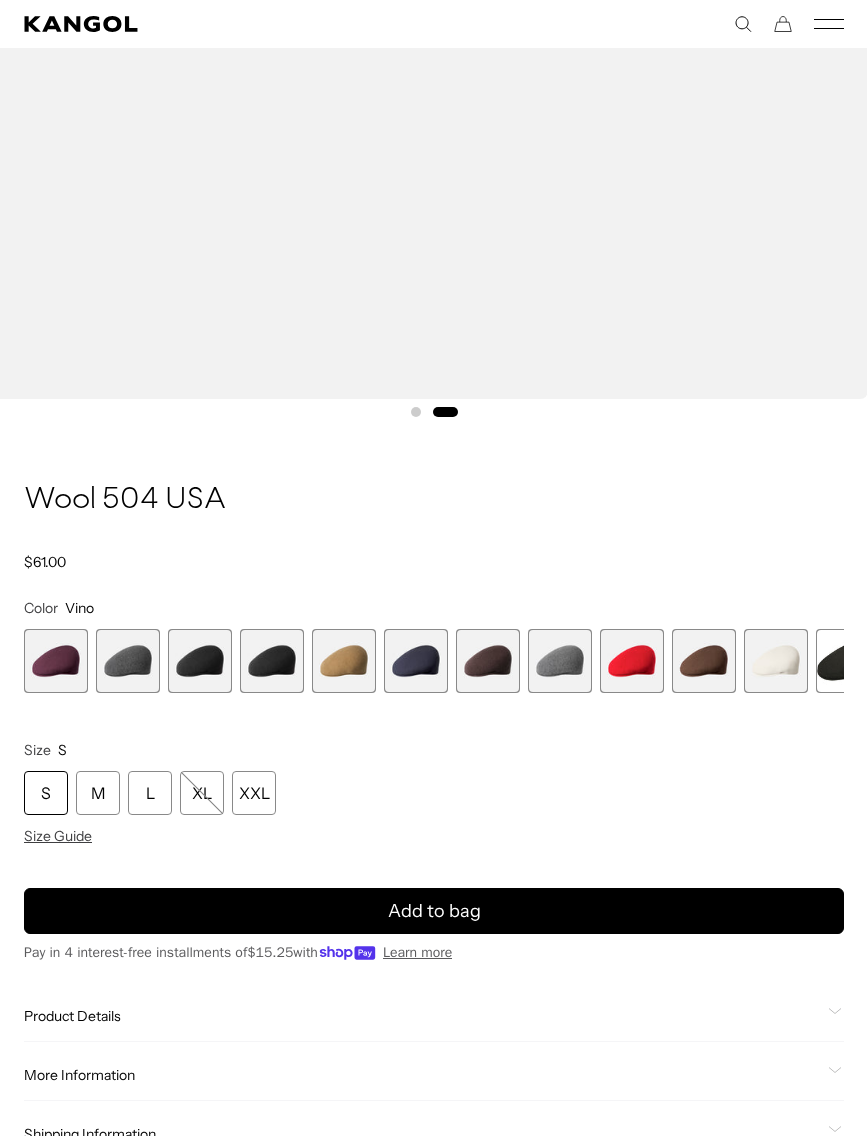 click on "M" at bounding box center (98, 793) 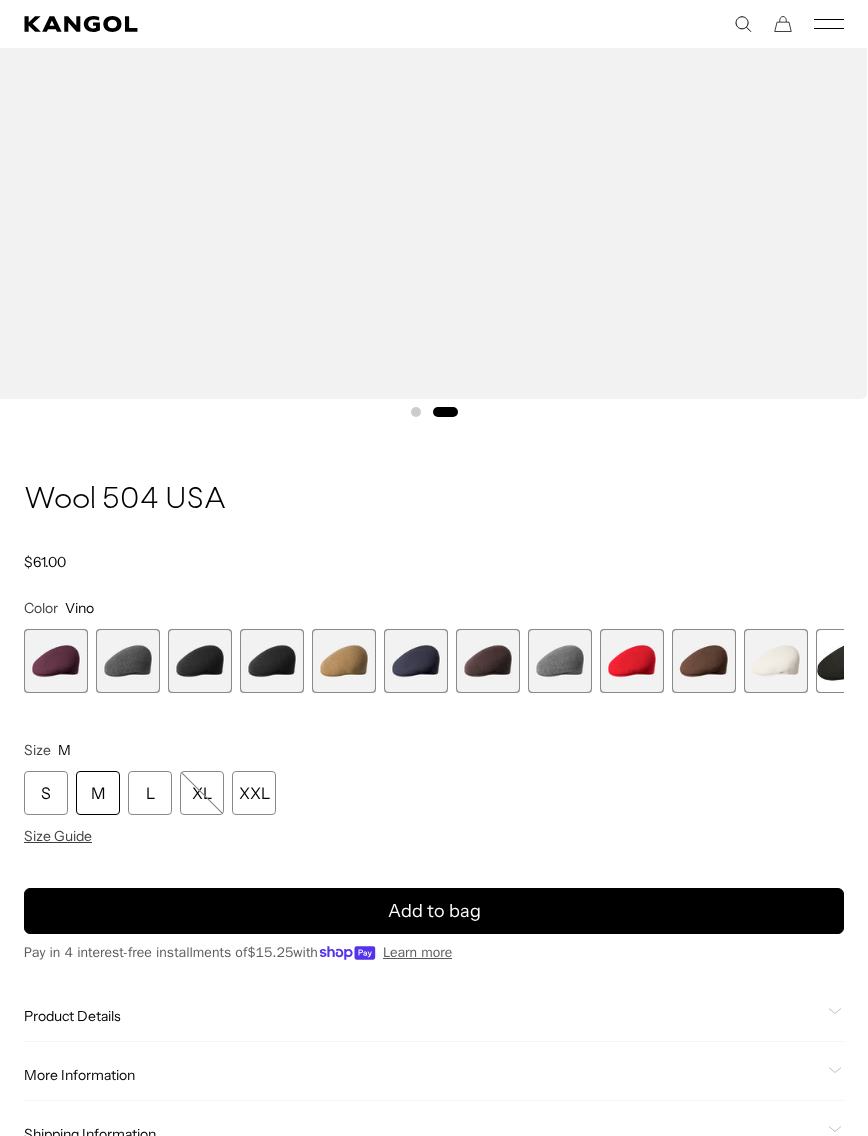 scroll, scrollTop: 0, scrollLeft: 412, axis: horizontal 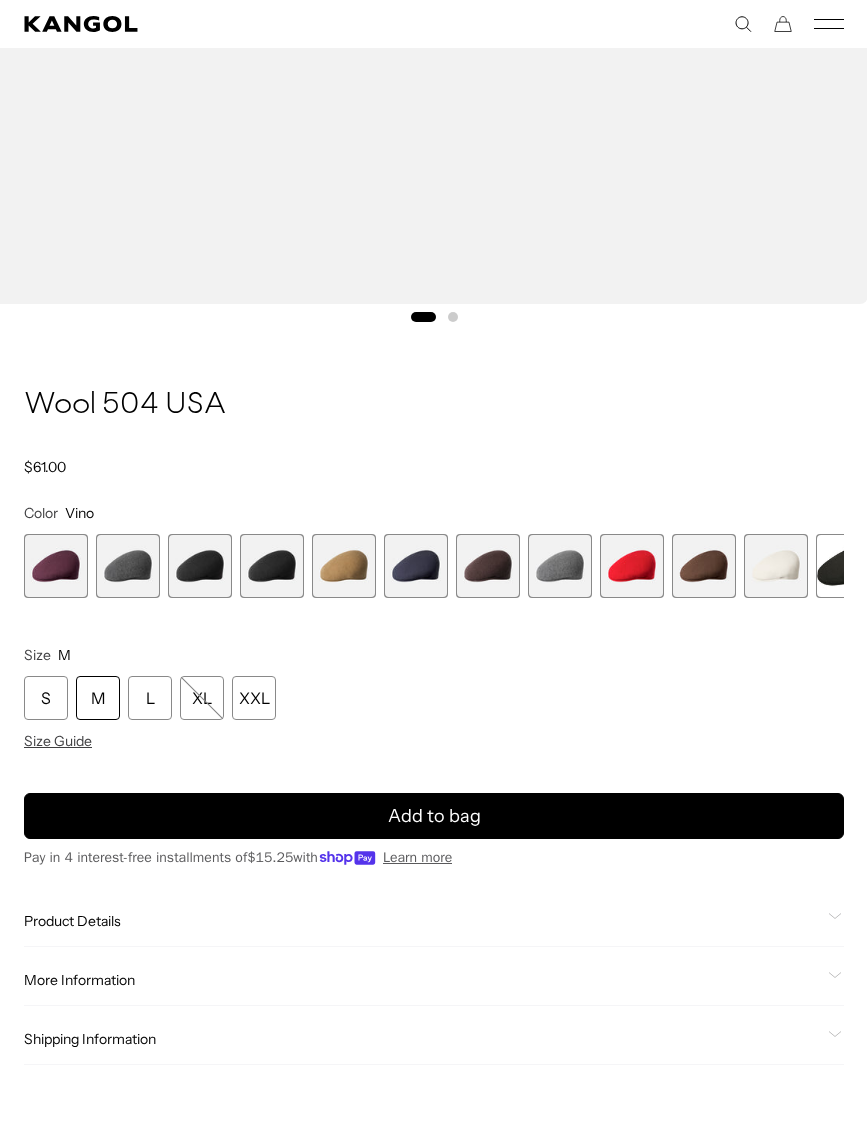click on "Size Guide" at bounding box center [58, 741] 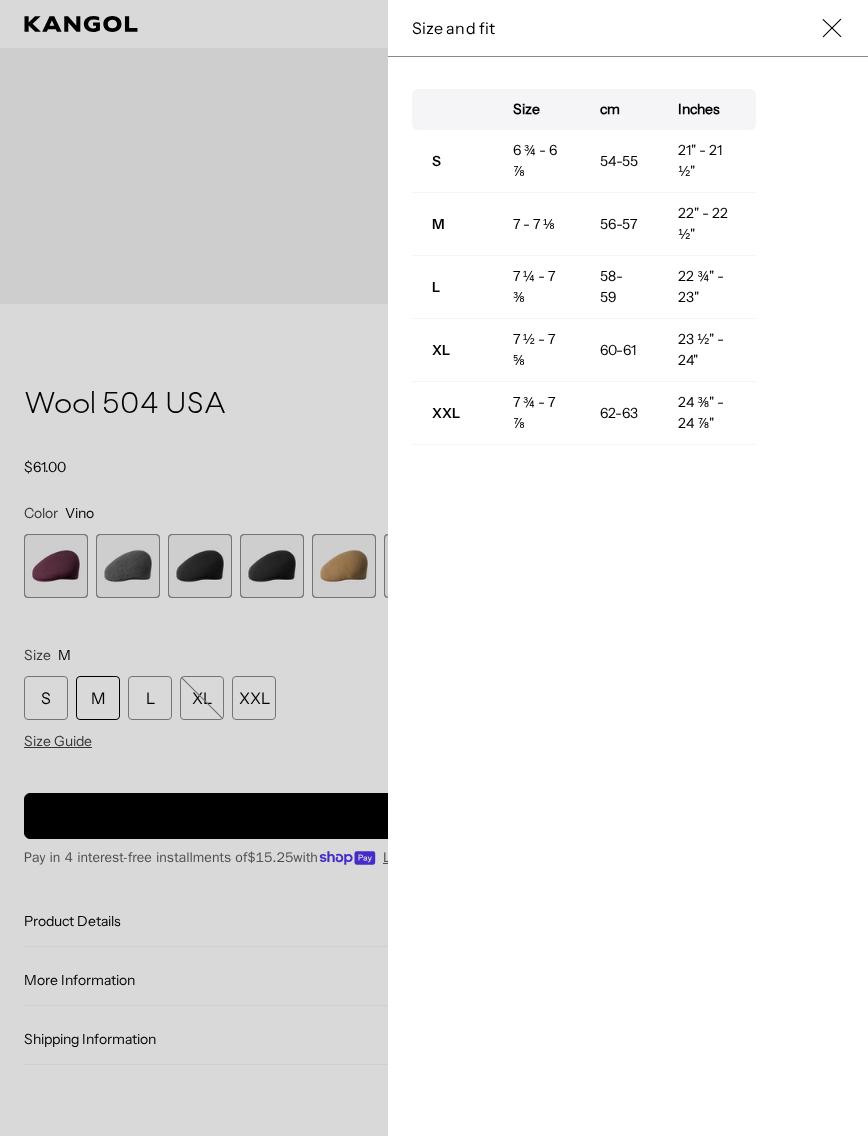 scroll, scrollTop: 0, scrollLeft: 412, axis: horizontal 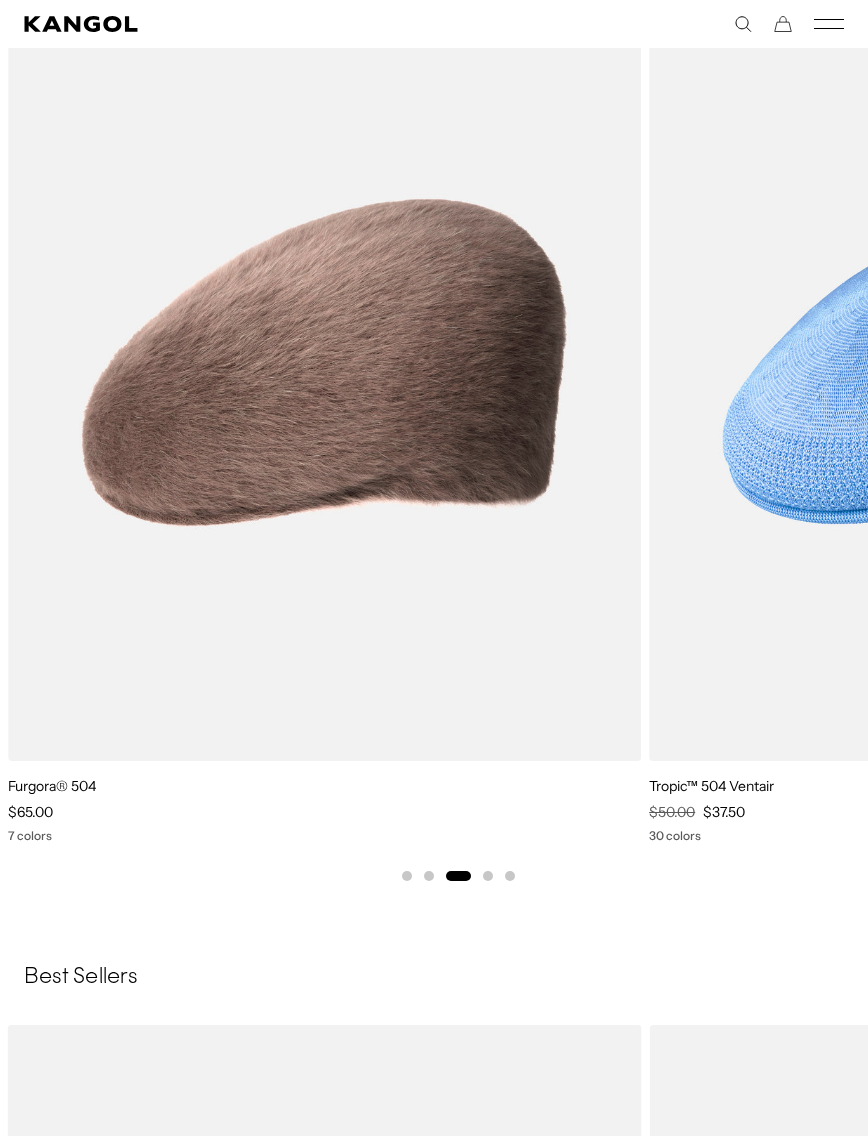click at bounding box center (0, 0) 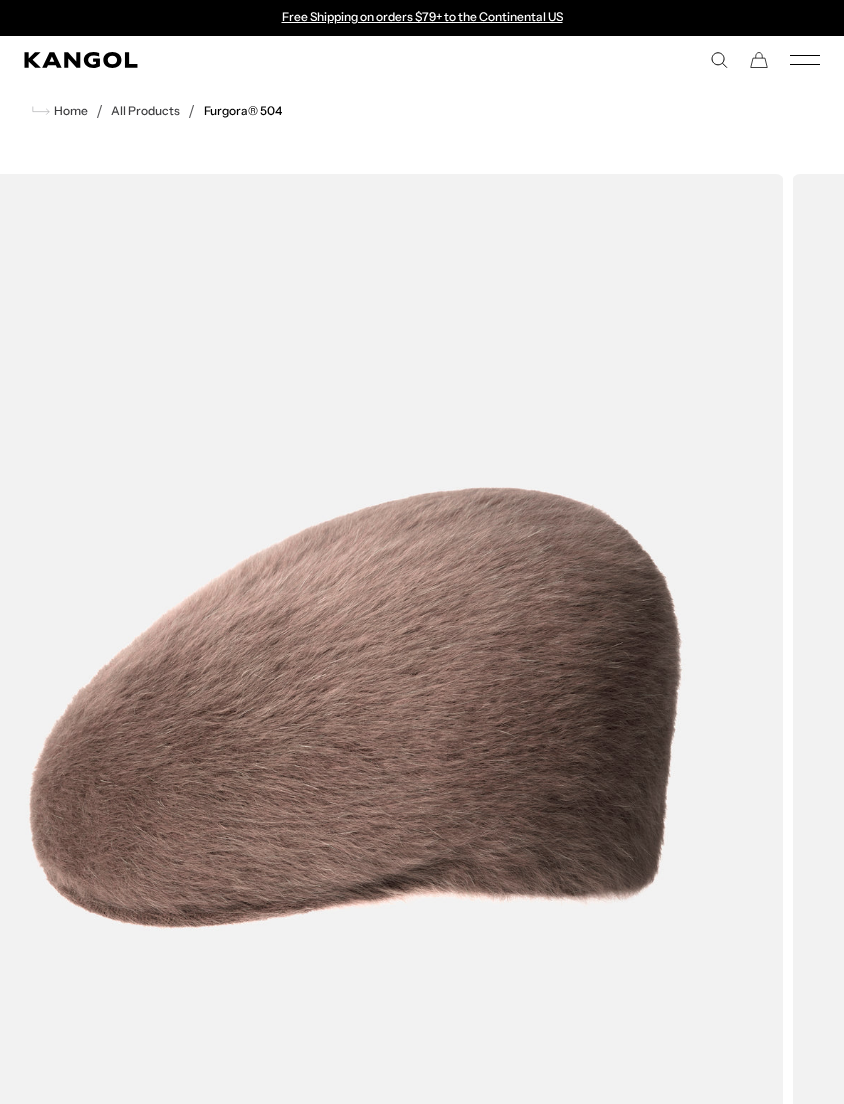 scroll, scrollTop: 3, scrollLeft: 0, axis: vertical 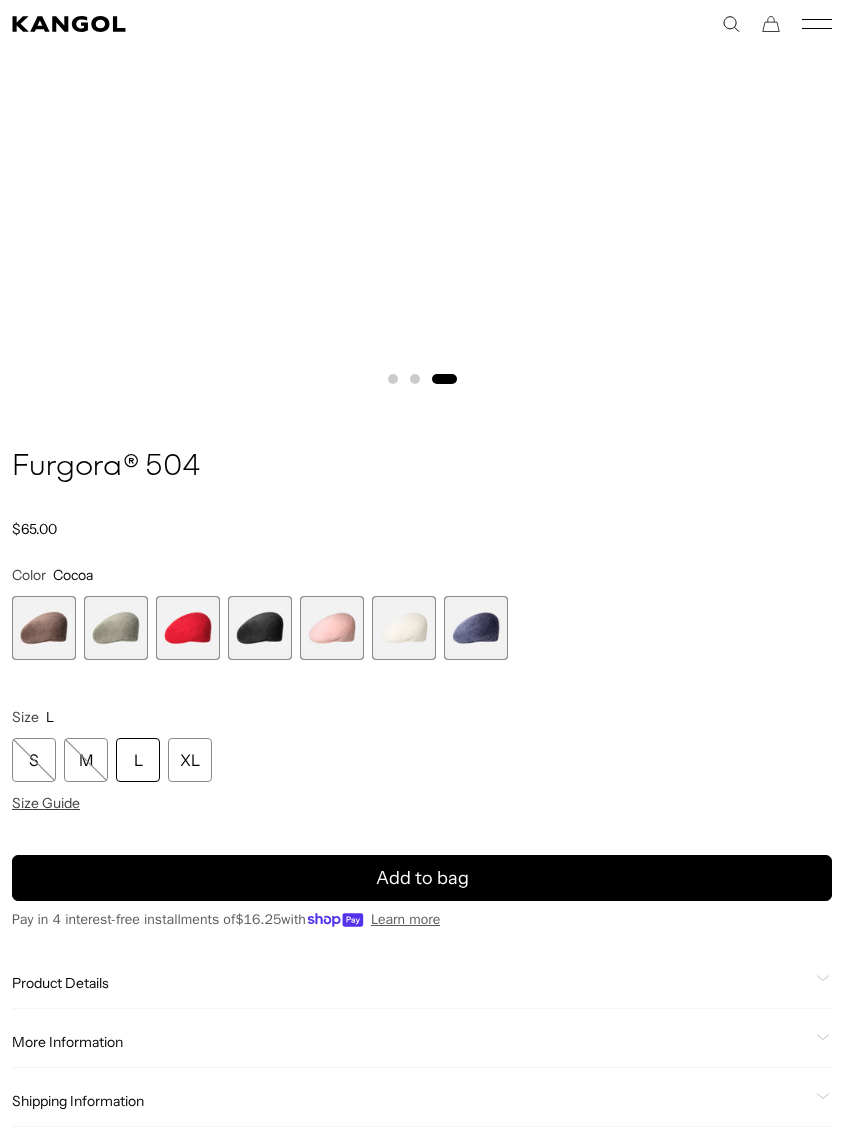 click 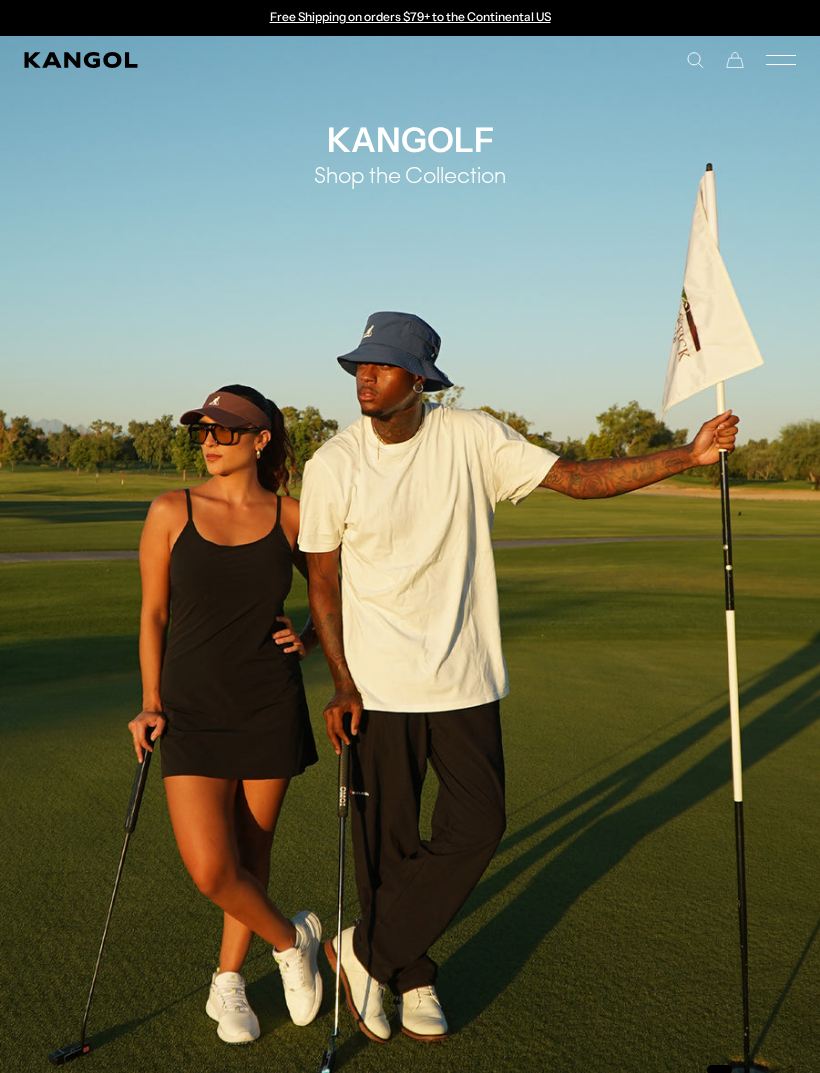 scroll, scrollTop: 0, scrollLeft: 0, axis: both 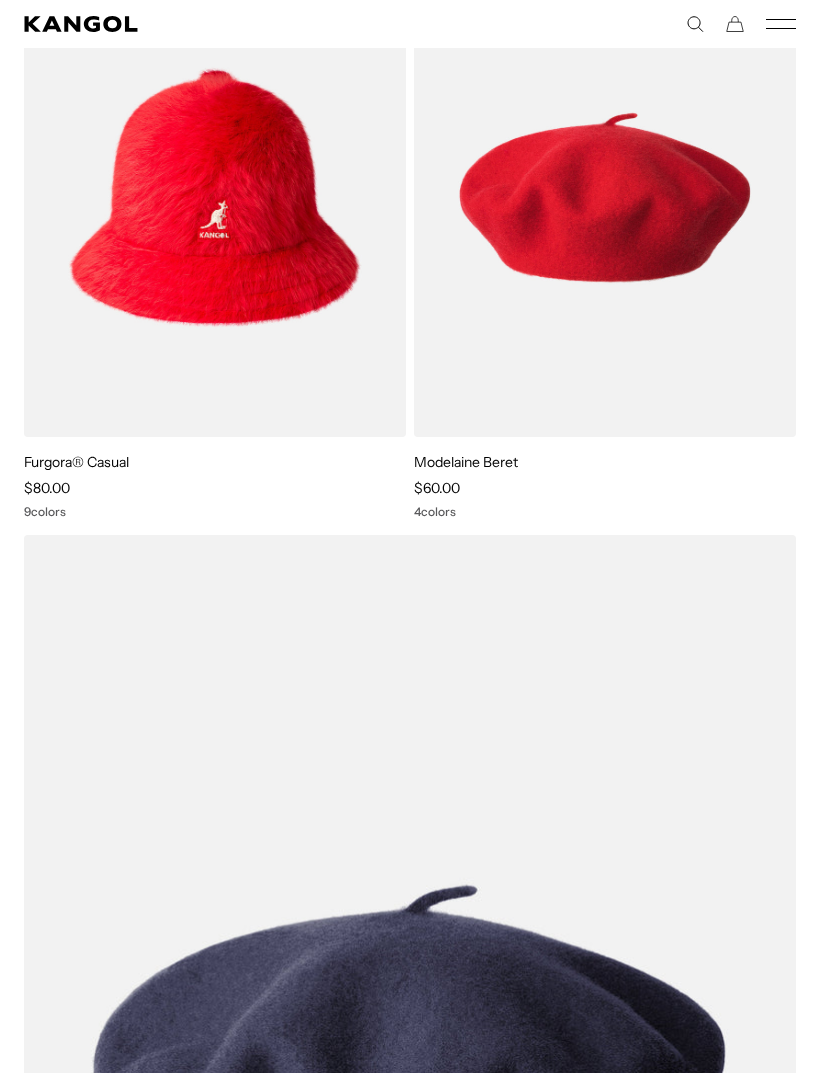 click on "4  colors" at bounding box center [605, 512] 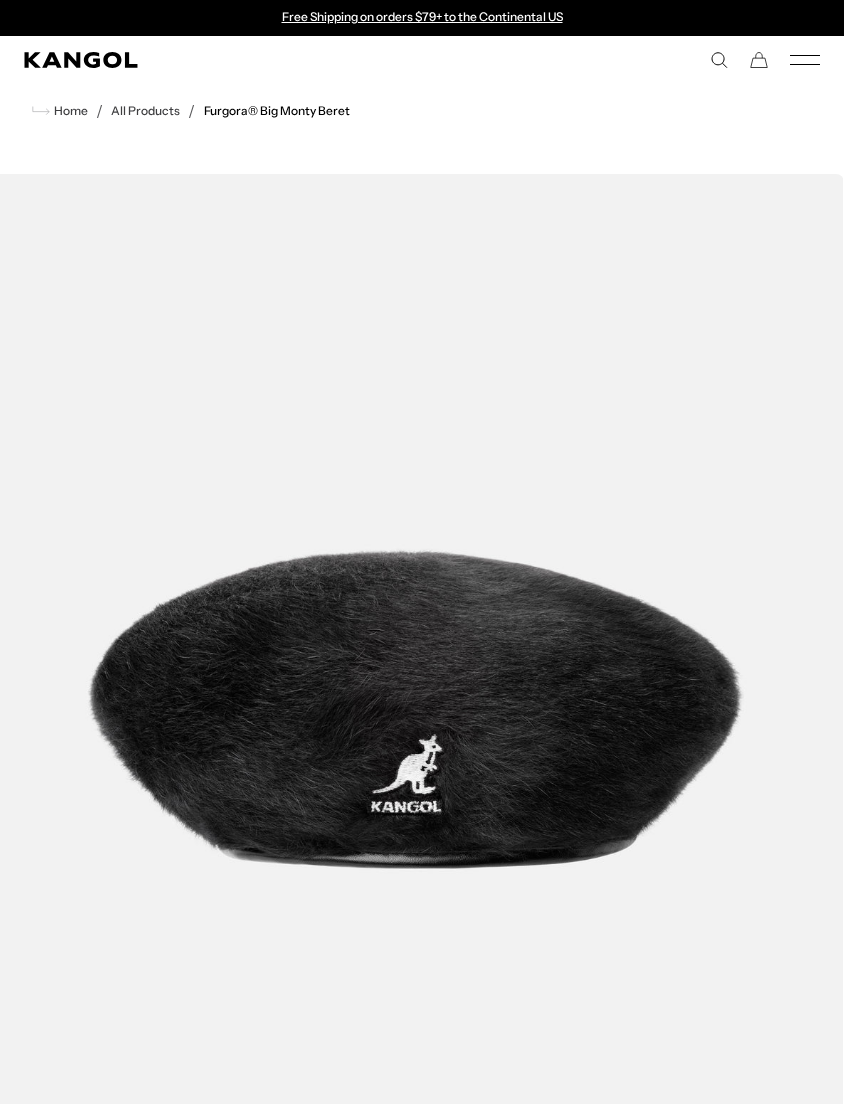 scroll, scrollTop: 44, scrollLeft: 0, axis: vertical 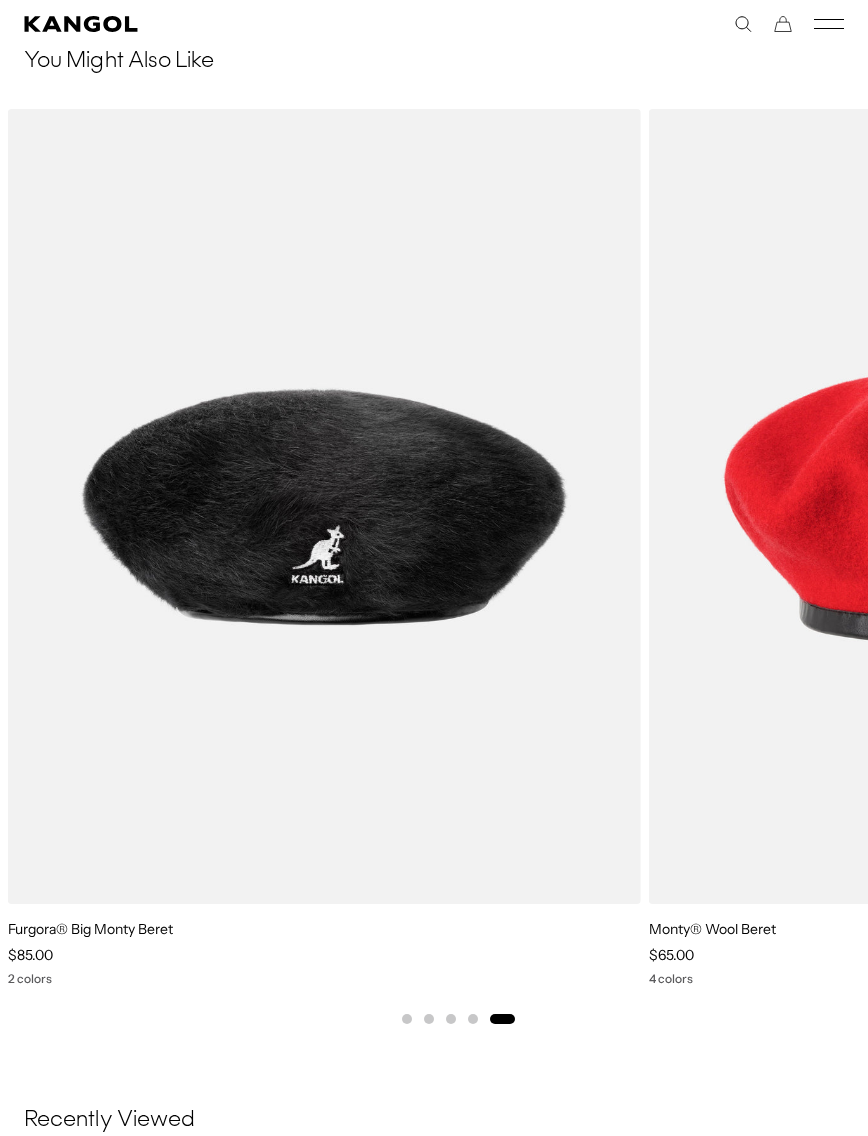 click at bounding box center (0, 0) 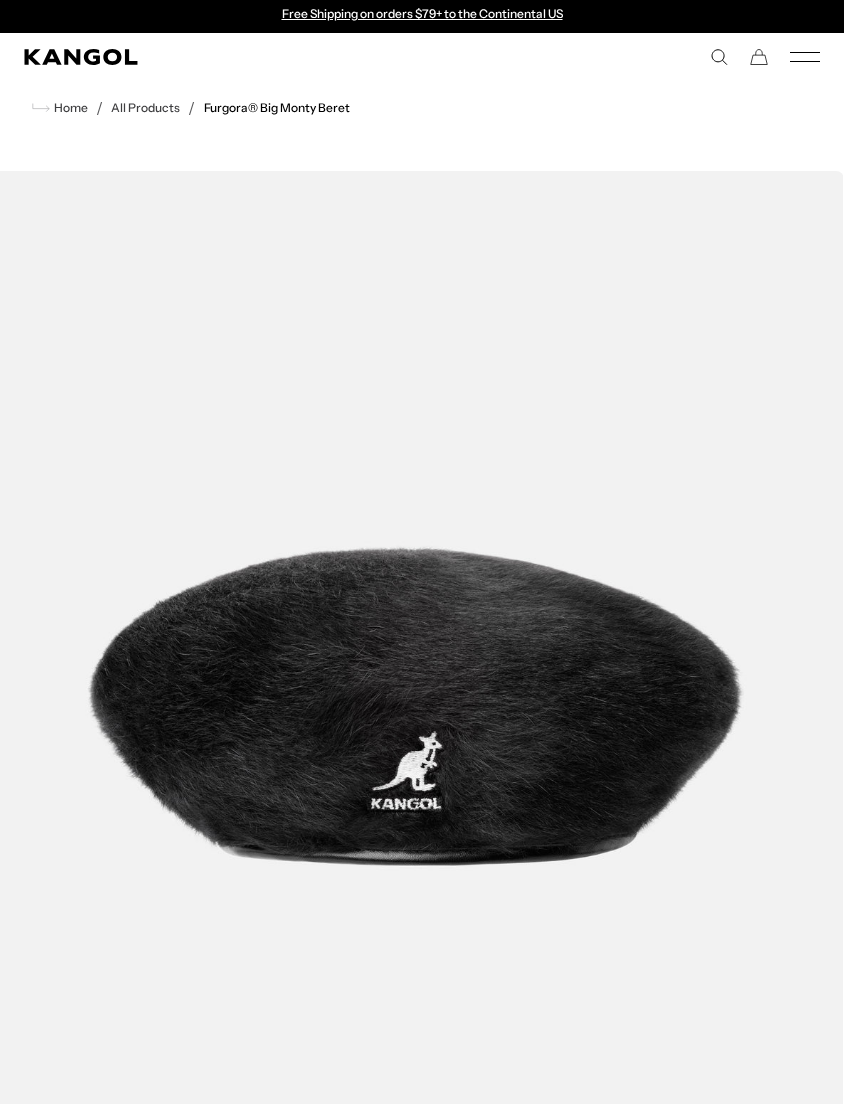scroll, scrollTop: 0, scrollLeft: 0, axis: both 